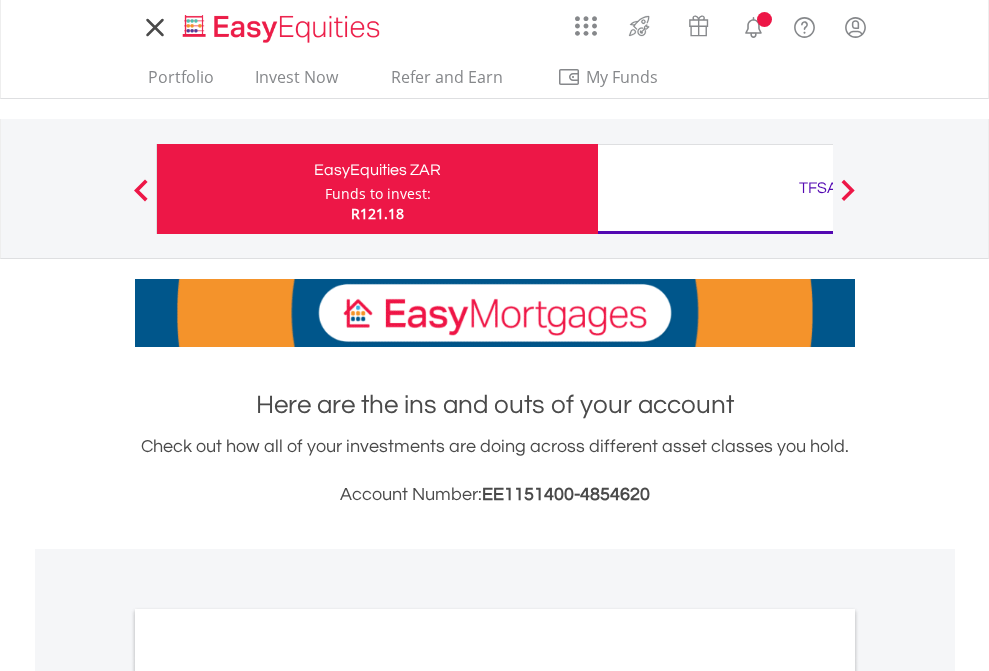 scroll, scrollTop: 0, scrollLeft: 0, axis: both 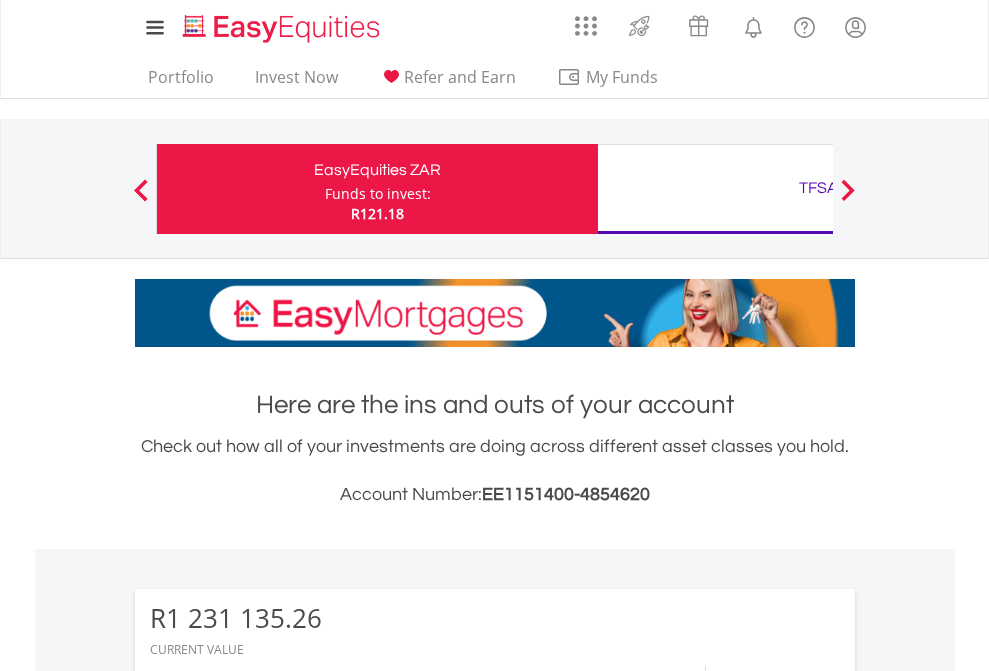 click on "Funds to invest:" at bounding box center [378, 194] 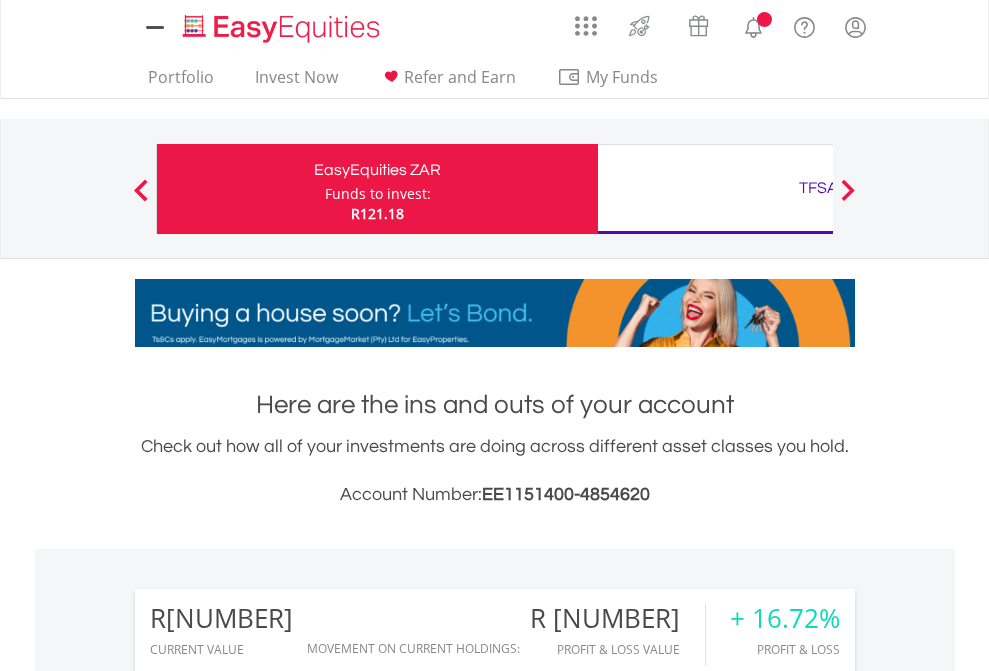 scroll, scrollTop: 0, scrollLeft: 0, axis: both 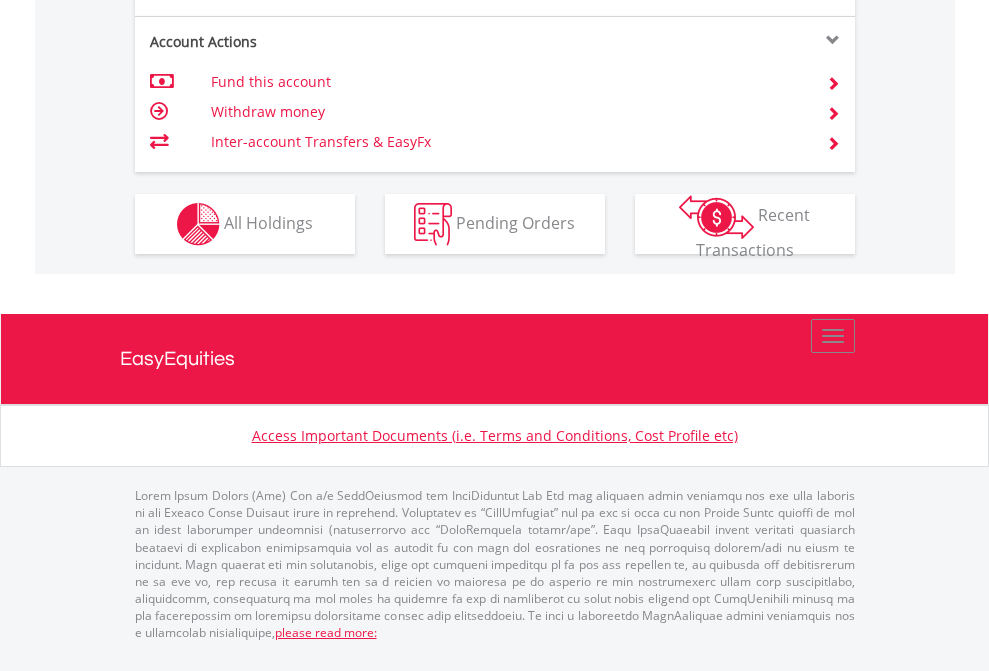 click on "Investment types" at bounding box center [706, -337] 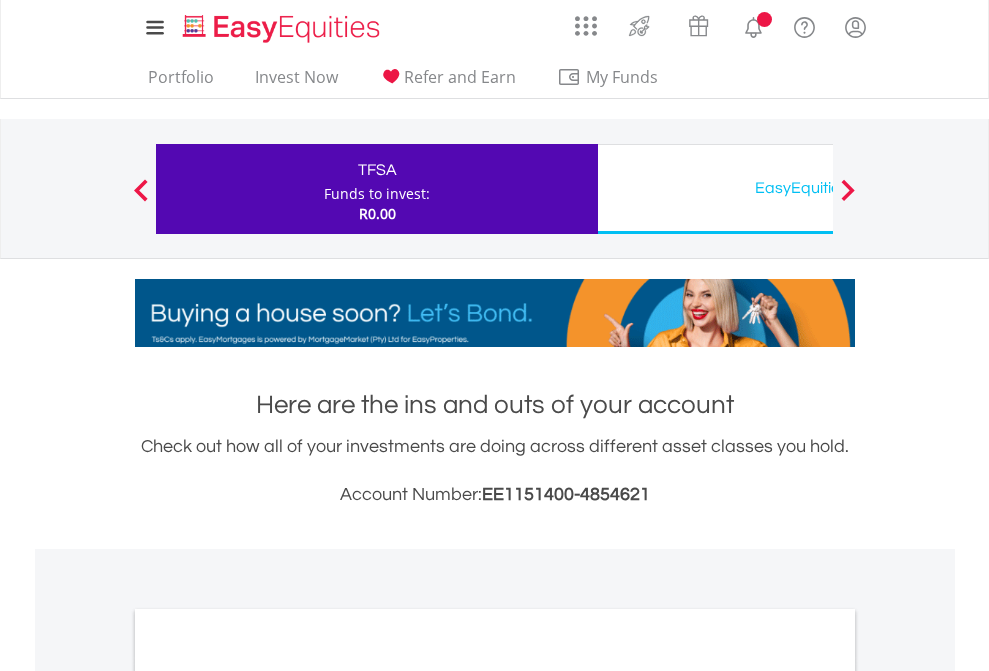scroll, scrollTop: 0, scrollLeft: 0, axis: both 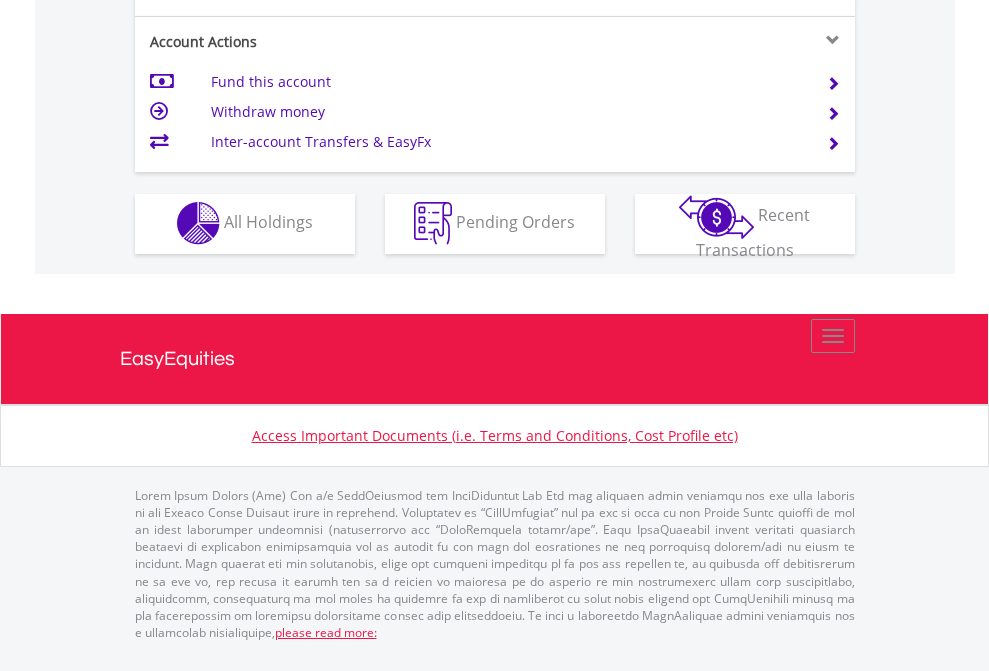 click on "Investment types" at bounding box center [706, -353] 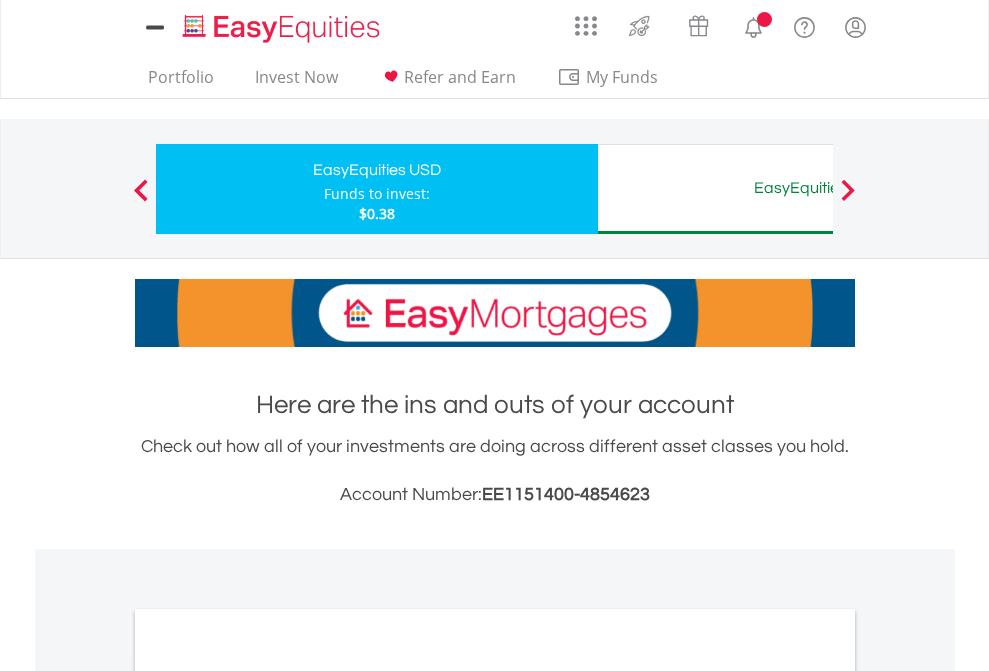 scroll, scrollTop: 0, scrollLeft: 0, axis: both 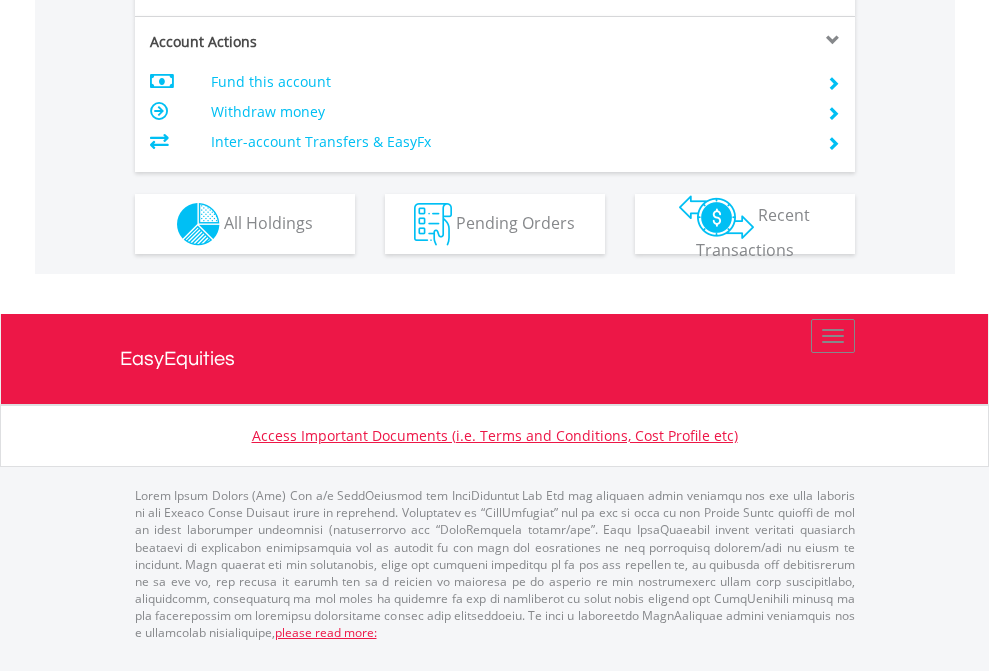 click on "Investment types" at bounding box center (706, -337) 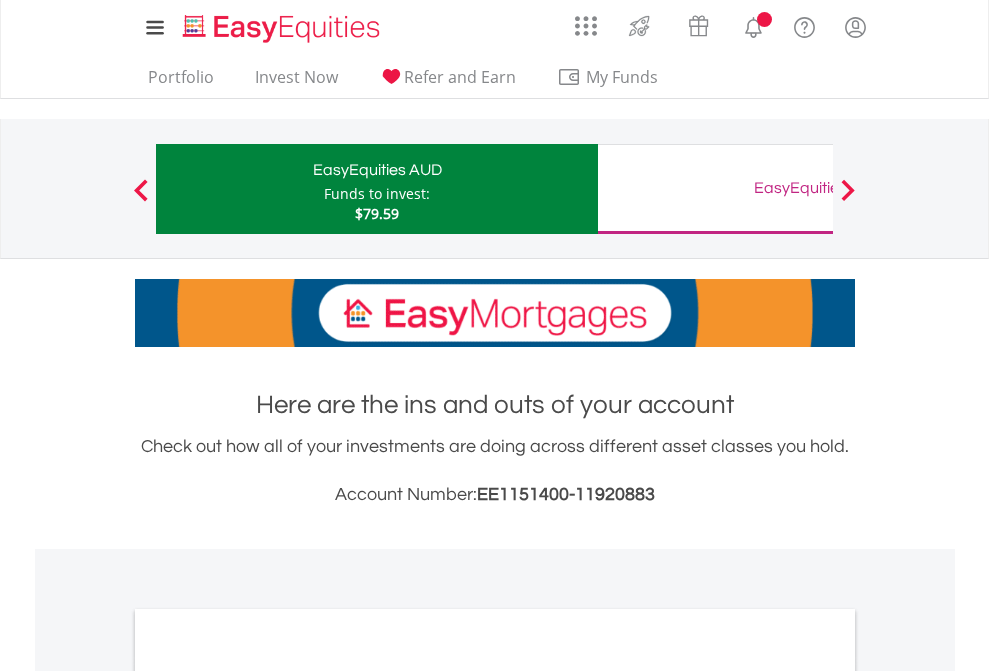 scroll, scrollTop: 0, scrollLeft: 0, axis: both 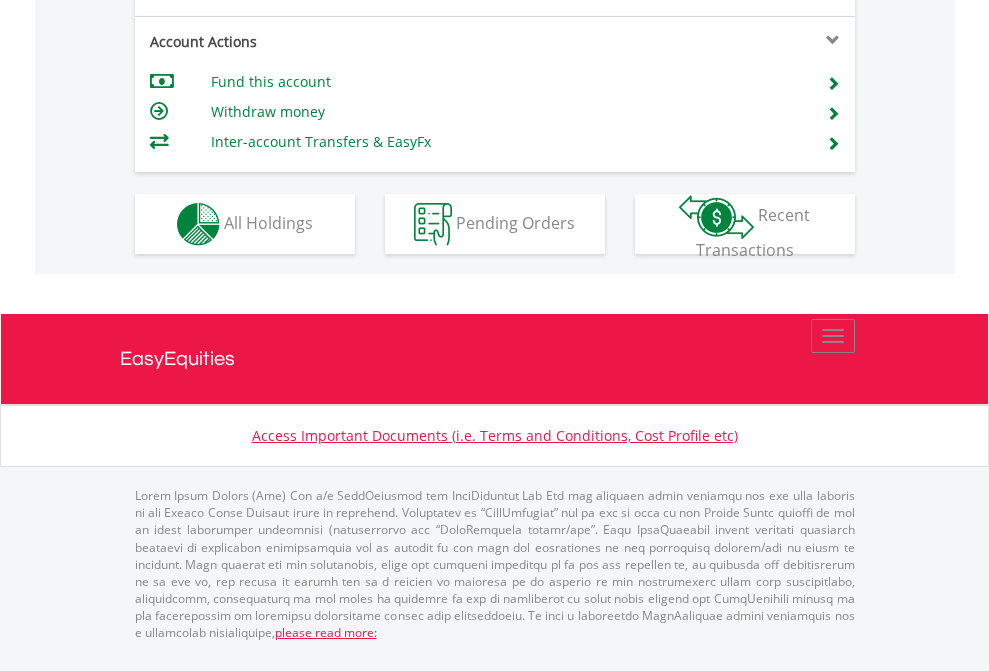 click on "Investment types" at bounding box center [706, -337] 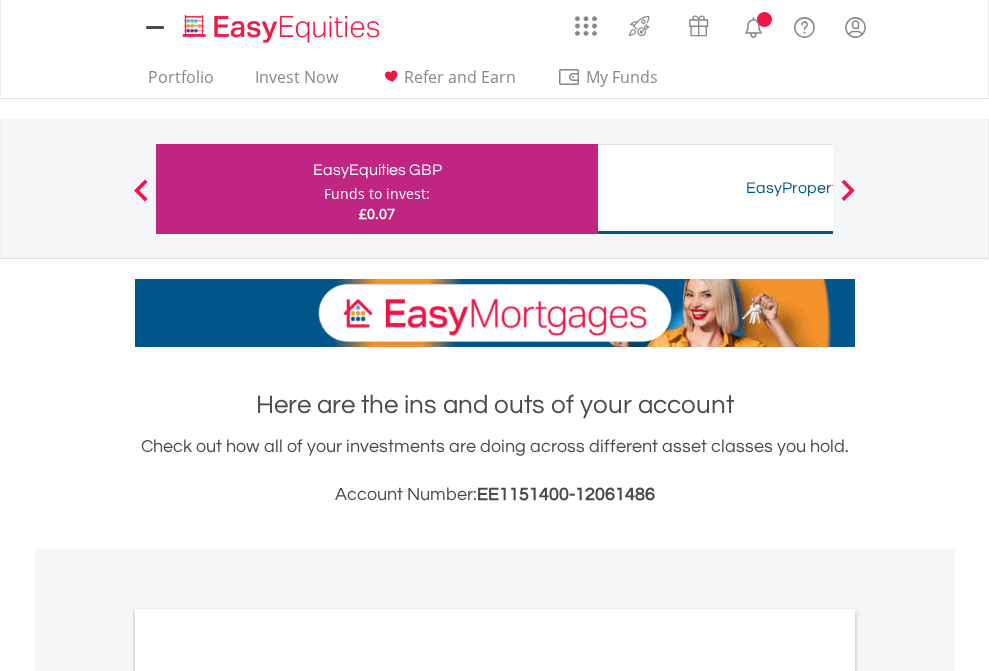 scroll, scrollTop: 0, scrollLeft: 0, axis: both 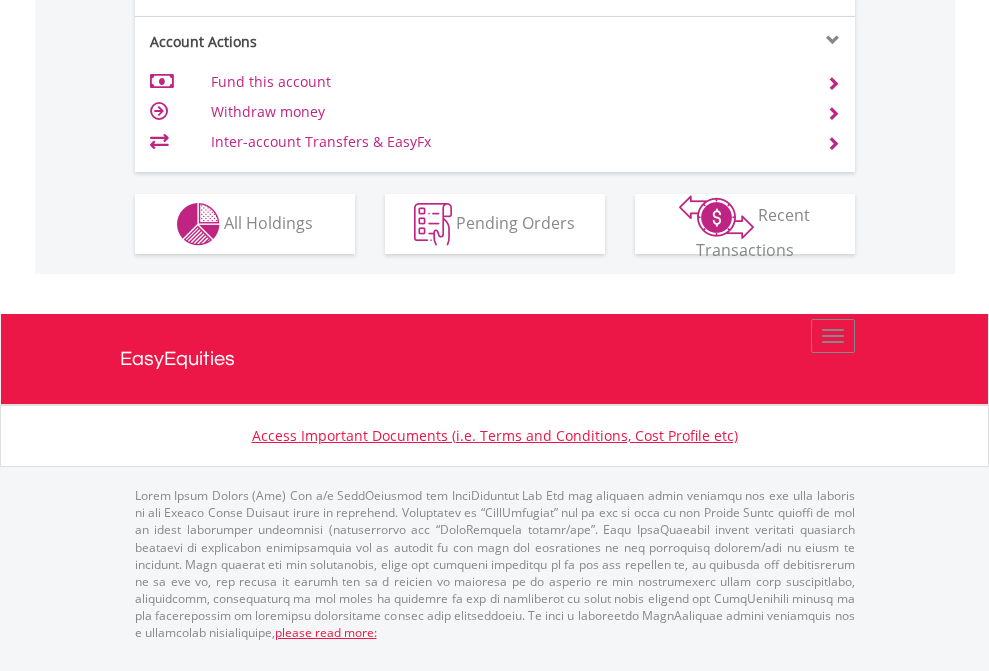 click on "Investment types" at bounding box center (706, -337) 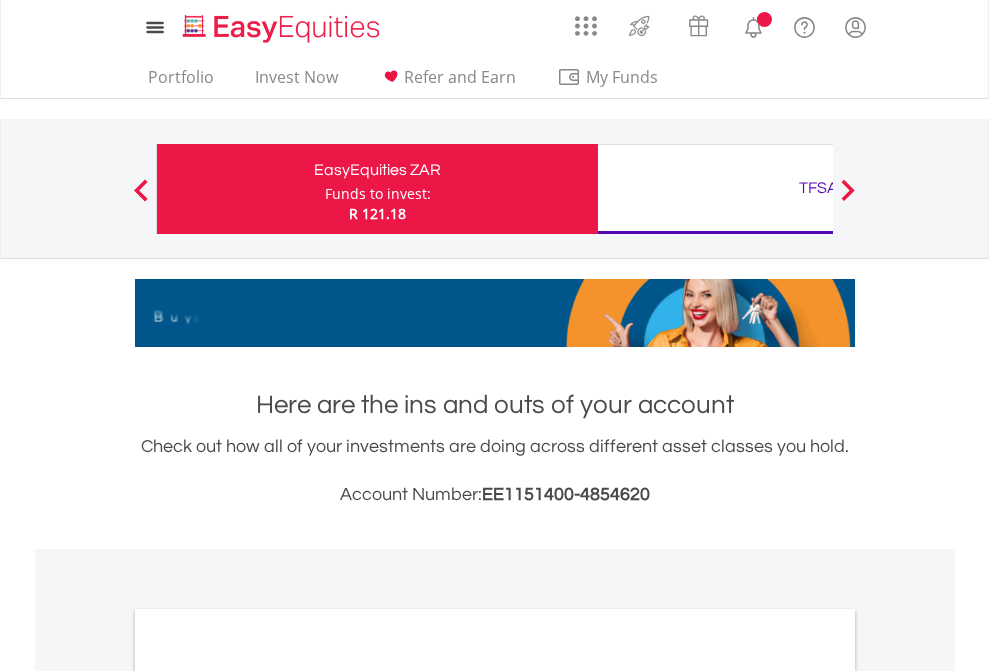 scroll, scrollTop: 1202, scrollLeft: 0, axis: vertical 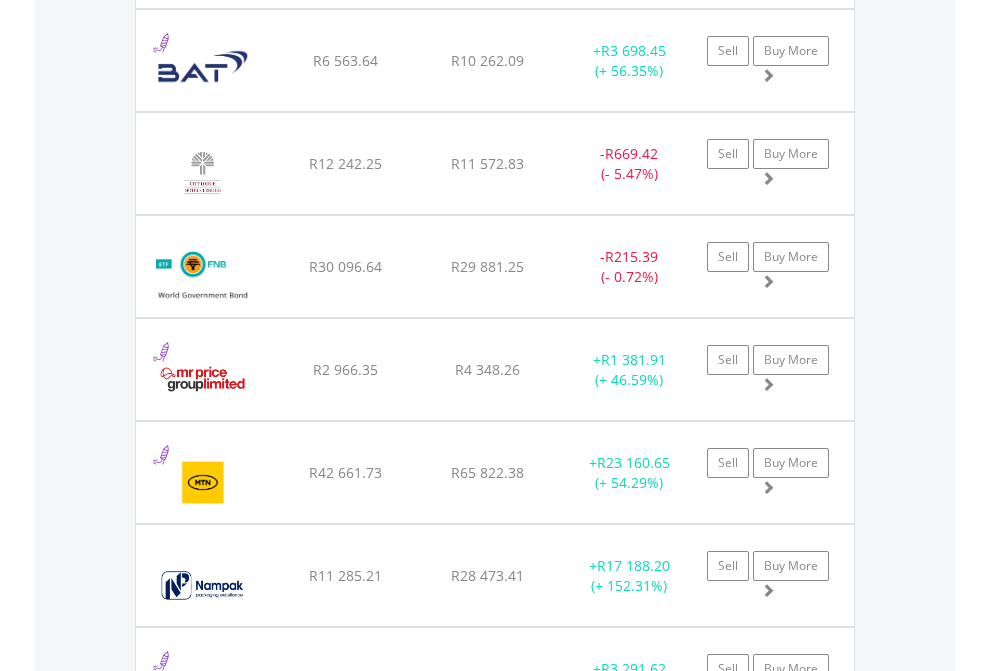 click on "TFSA" at bounding box center [818, -2196] 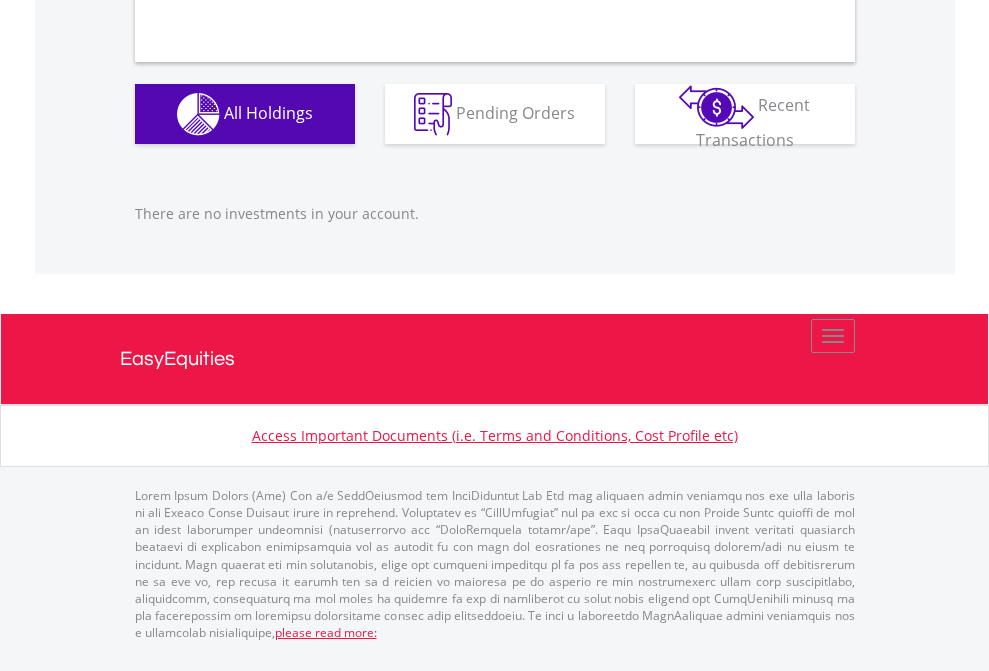 scroll, scrollTop: 1980, scrollLeft: 0, axis: vertical 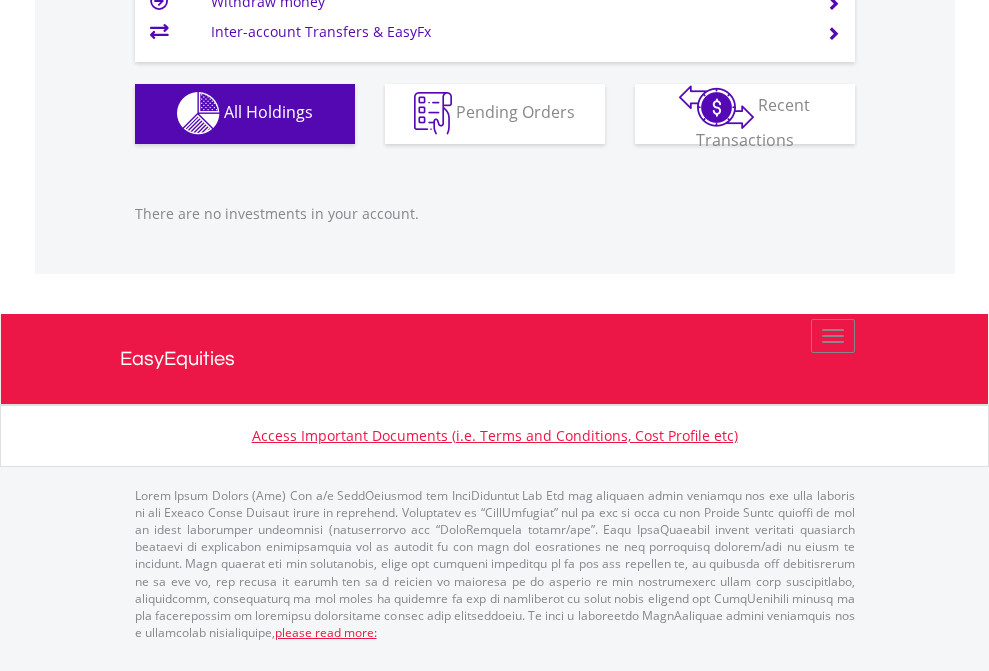 click on "EasyEquities USD" at bounding box center [818, -1142] 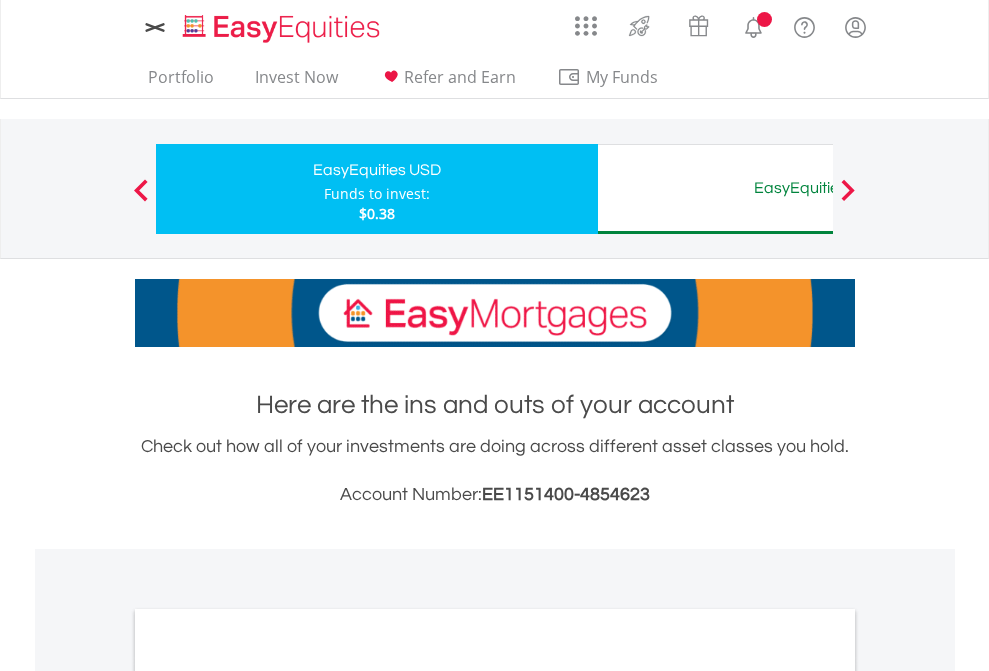 scroll, scrollTop: 0, scrollLeft: 0, axis: both 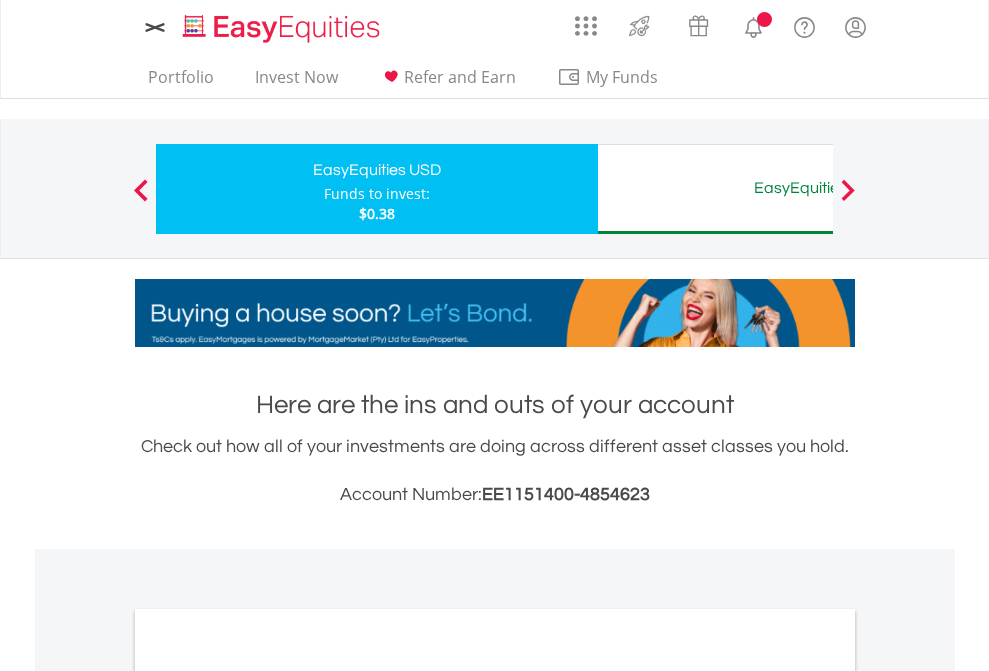 click on "All Holdings" at bounding box center [268, 1096] 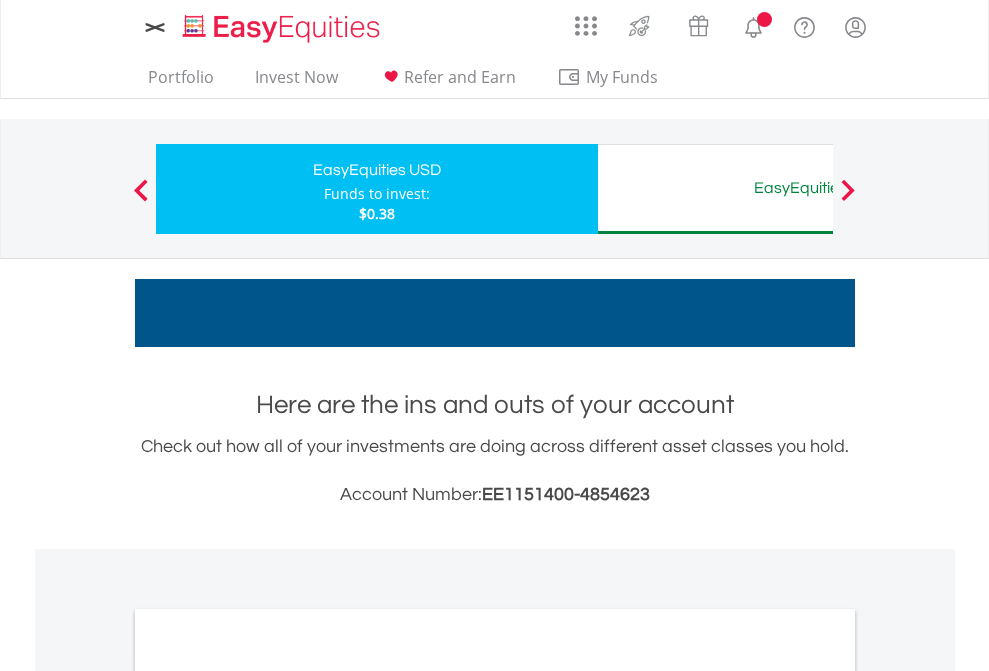 scroll, scrollTop: 1202, scrollLeft: 0, axis: vertical 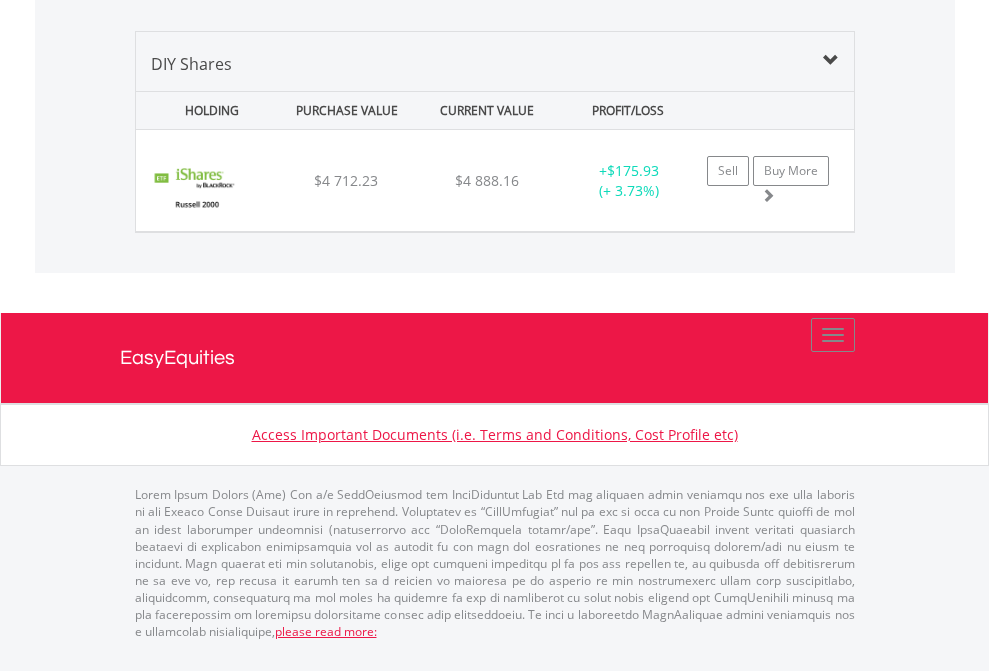 click on "EasyEquities AUD" at bounding box center [818, -1339] 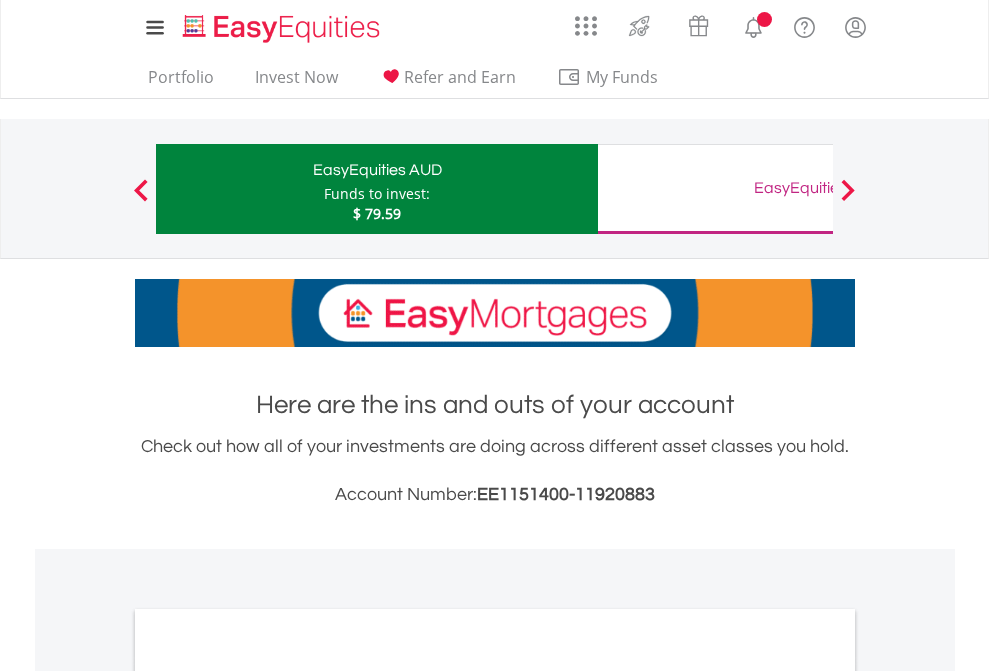 scroll, scrollTop: 0, scrollLeft: 0, axis: both 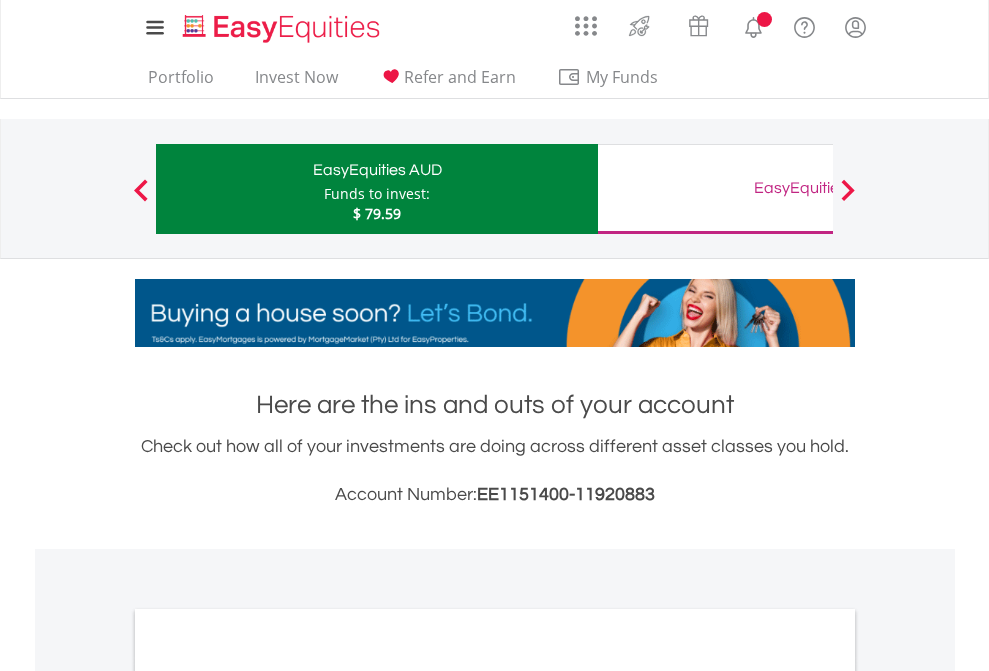 click on "All Holdings" at bounding box center [268, 1096] 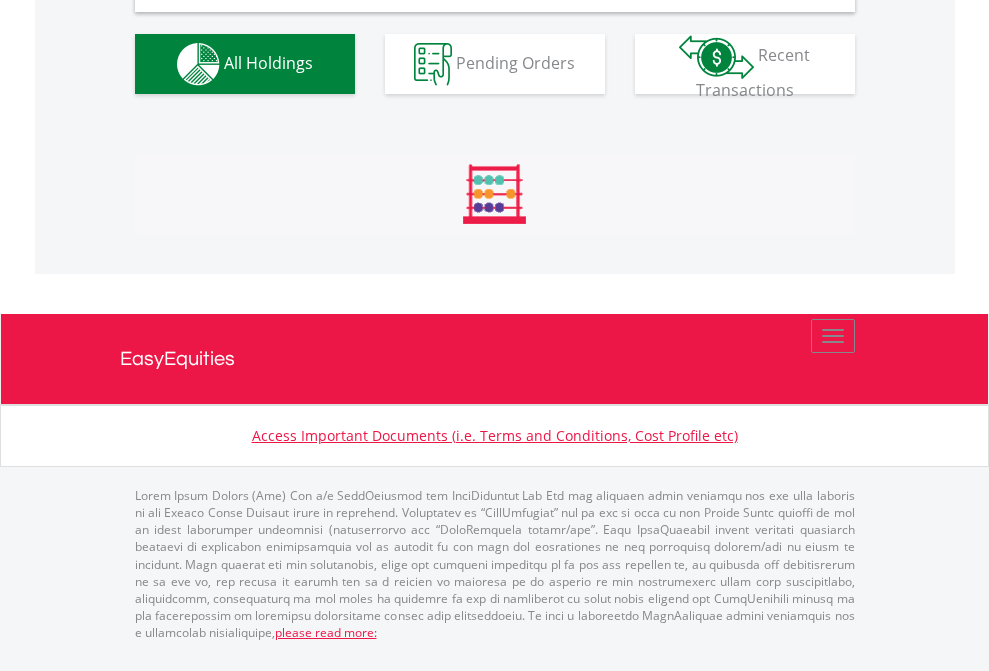 scroll, scrollTop: 1933, scrollLeft: 0, axis: vertical 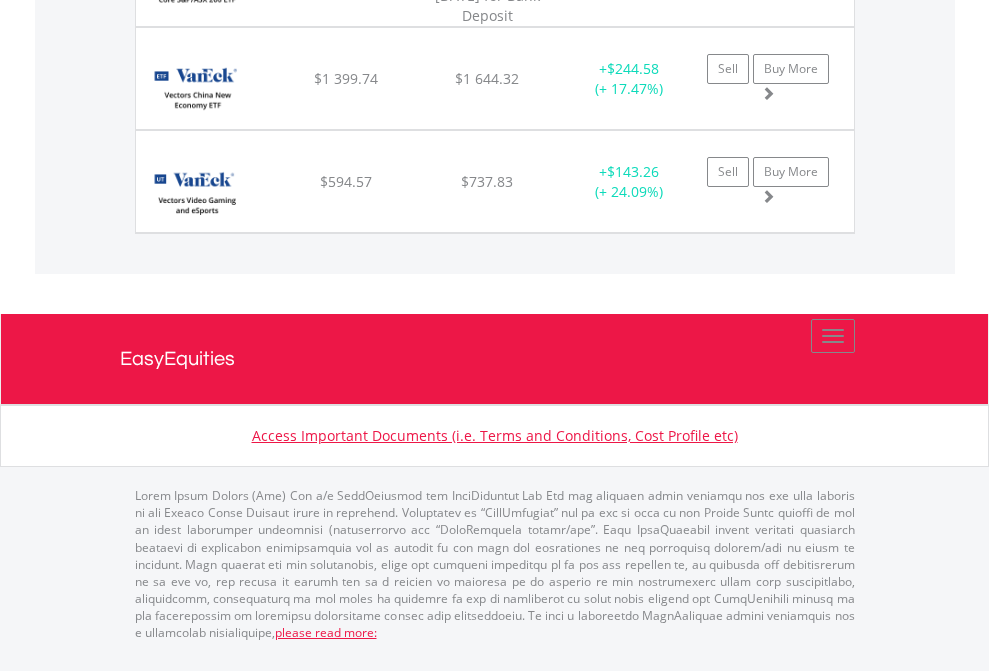 click on "EasyEquities GBP" at bounding box center [818, -1277] 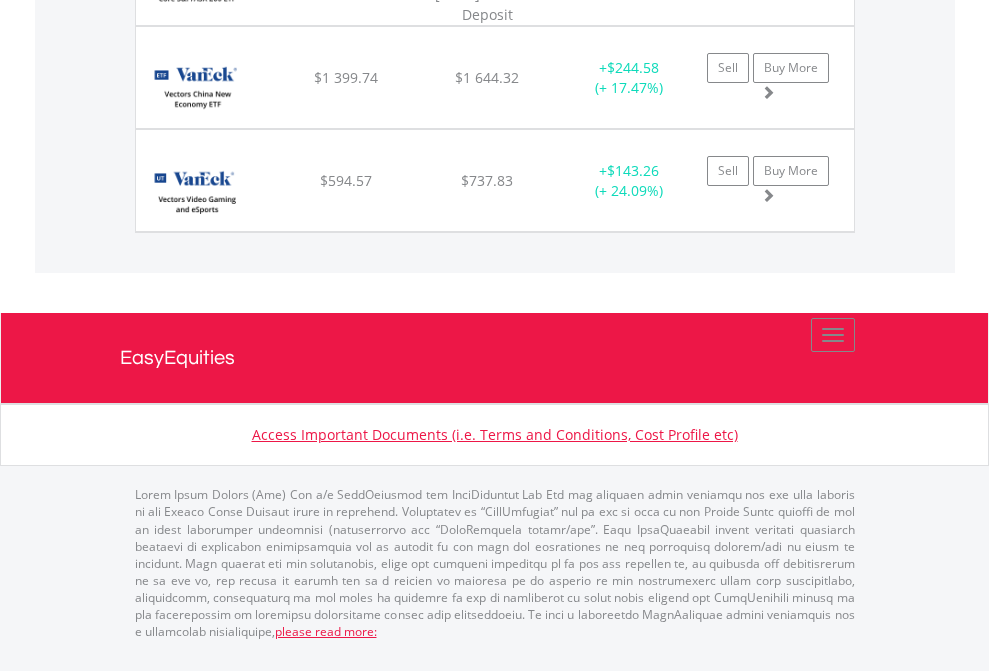 scroll, scrollTop: 144, scrollLeft: 0, axis: vertical 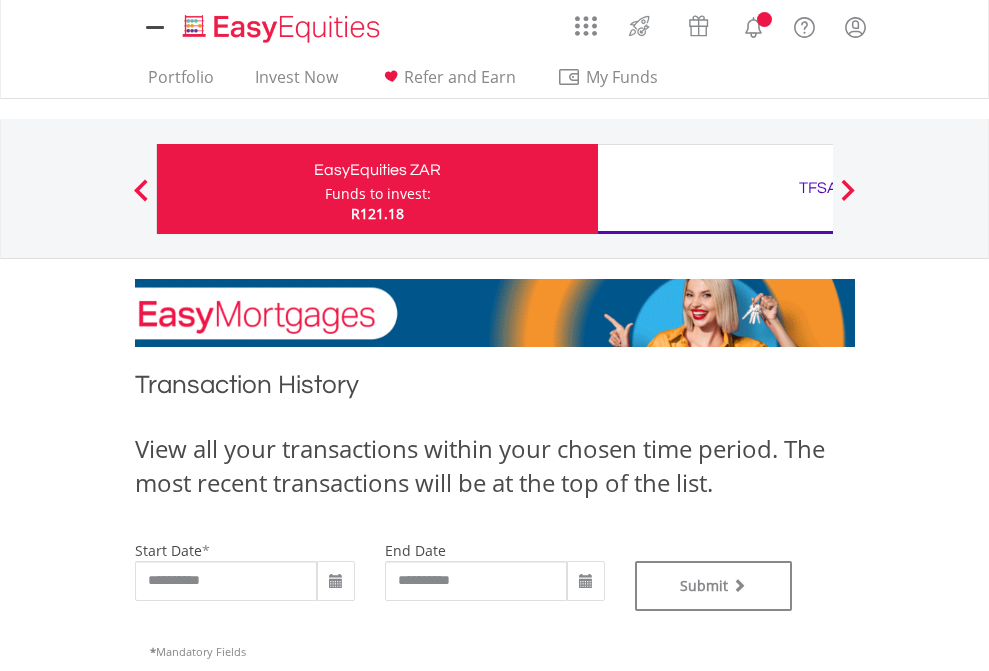 type on "**********" 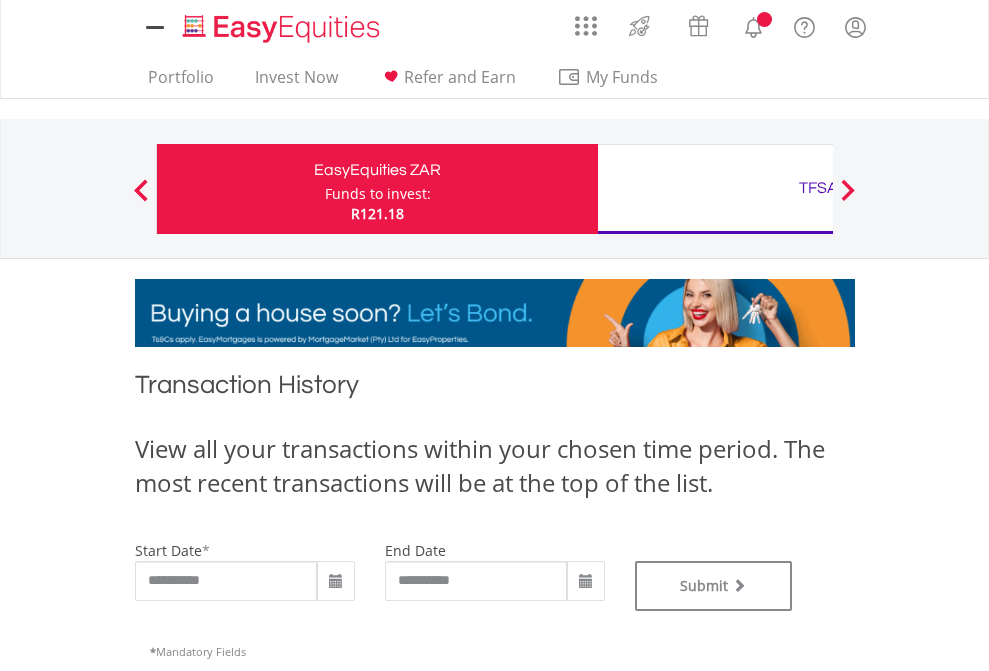 scroll, scrollTop: 0, scrollLeft: 0, axis: both 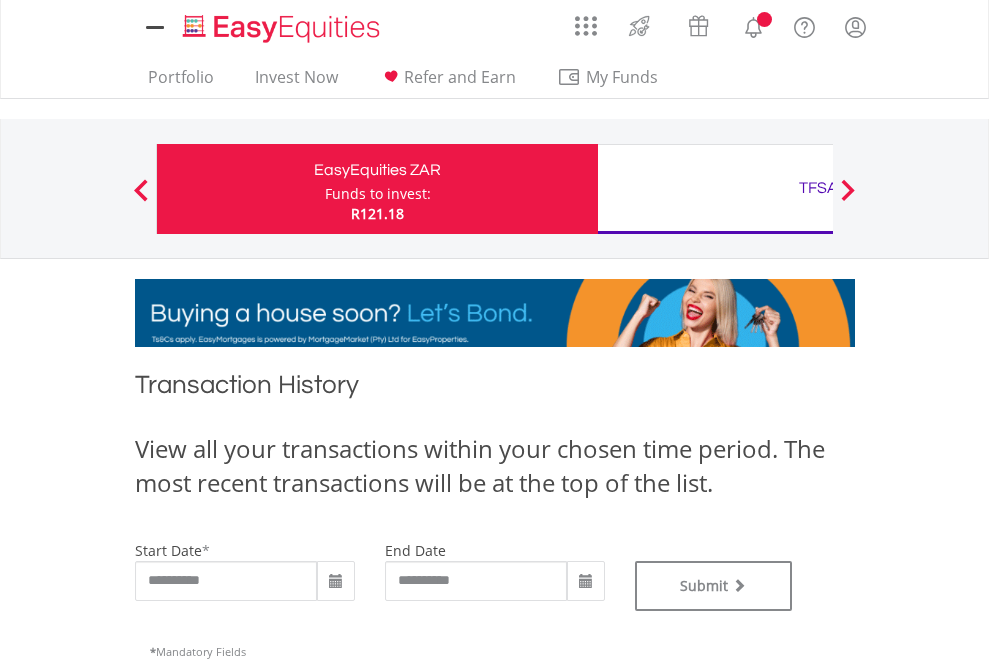type on "**********" 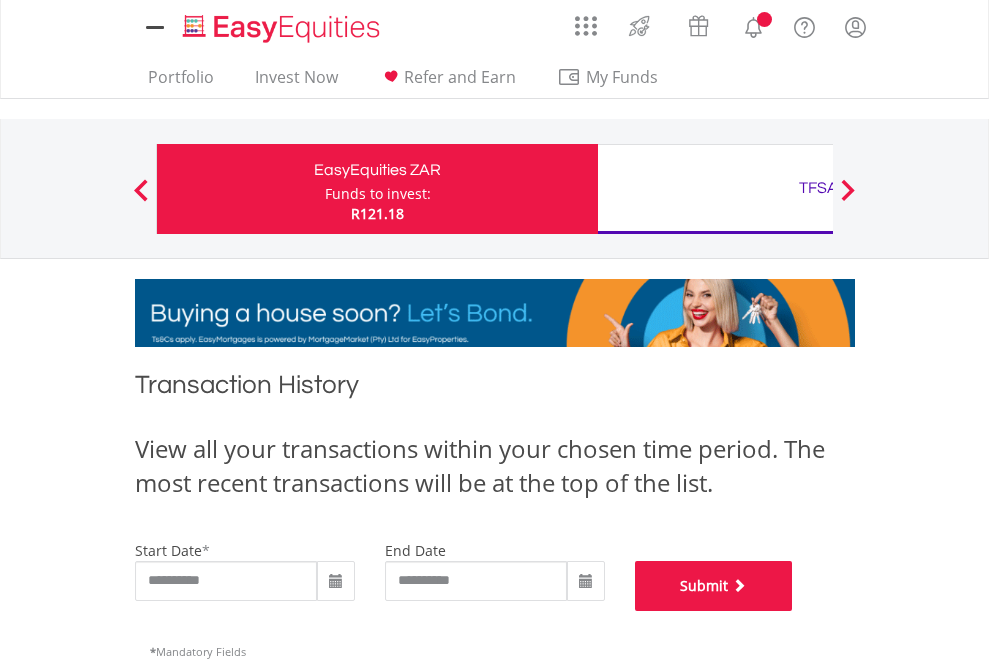 click on "Submit" at bounding box center [714, 586] 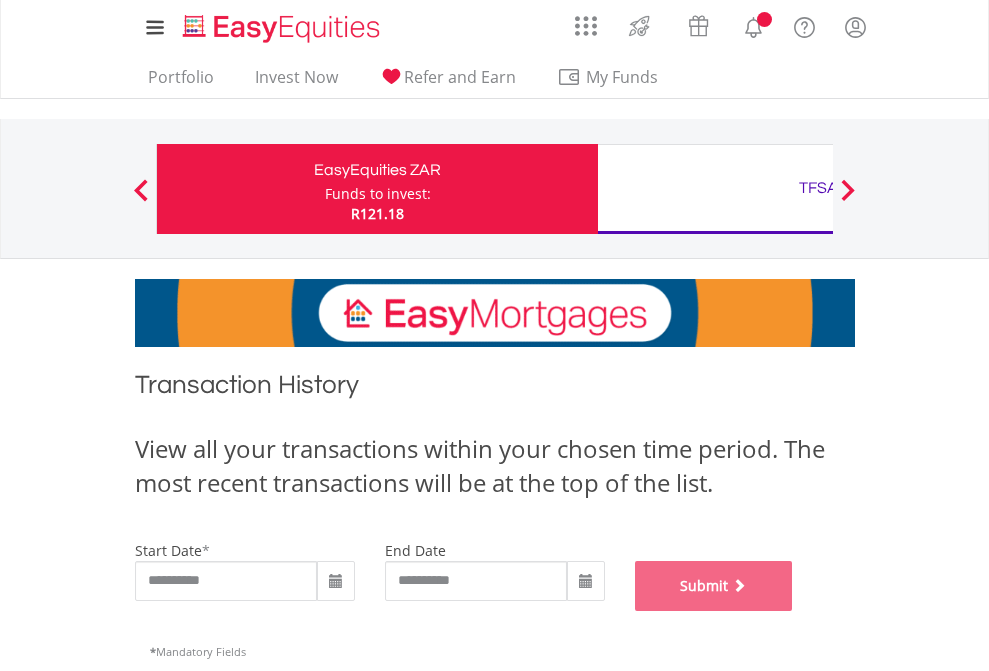 scroll, scrollTop: 811, scrollLeft: 0, axis: vertical 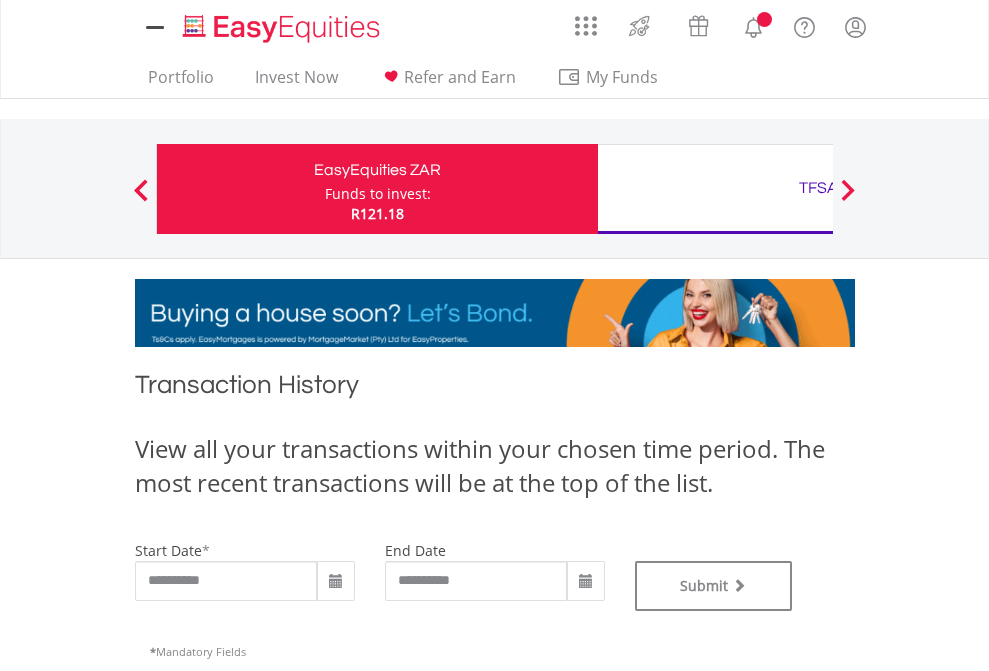 click on "TFSA" at bounding box center (818, 188) 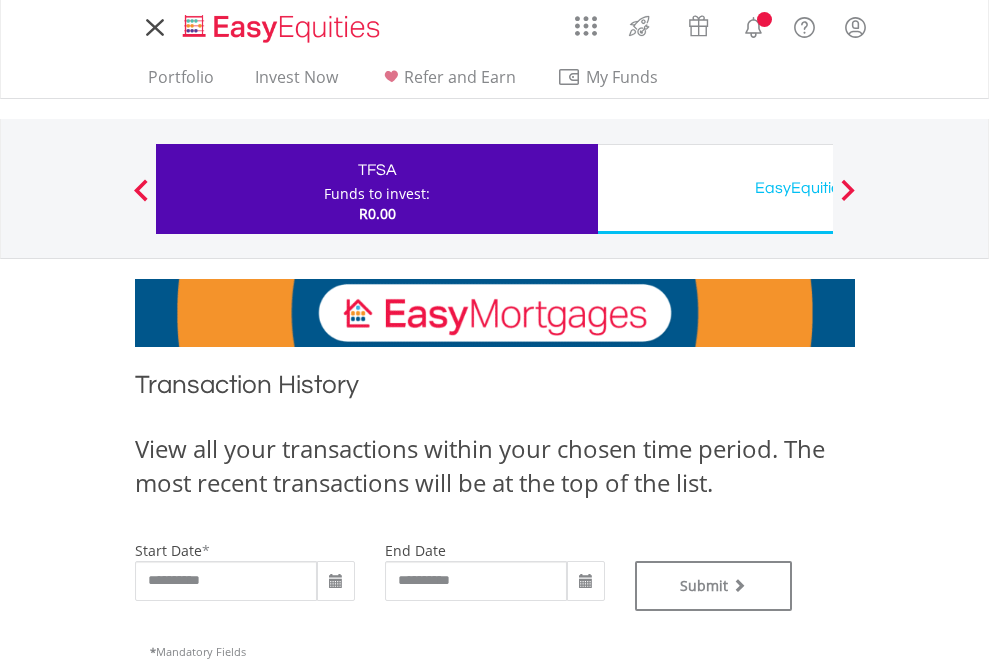 scroll, scrollTop: 0, scrollLeft: 0, axis: both 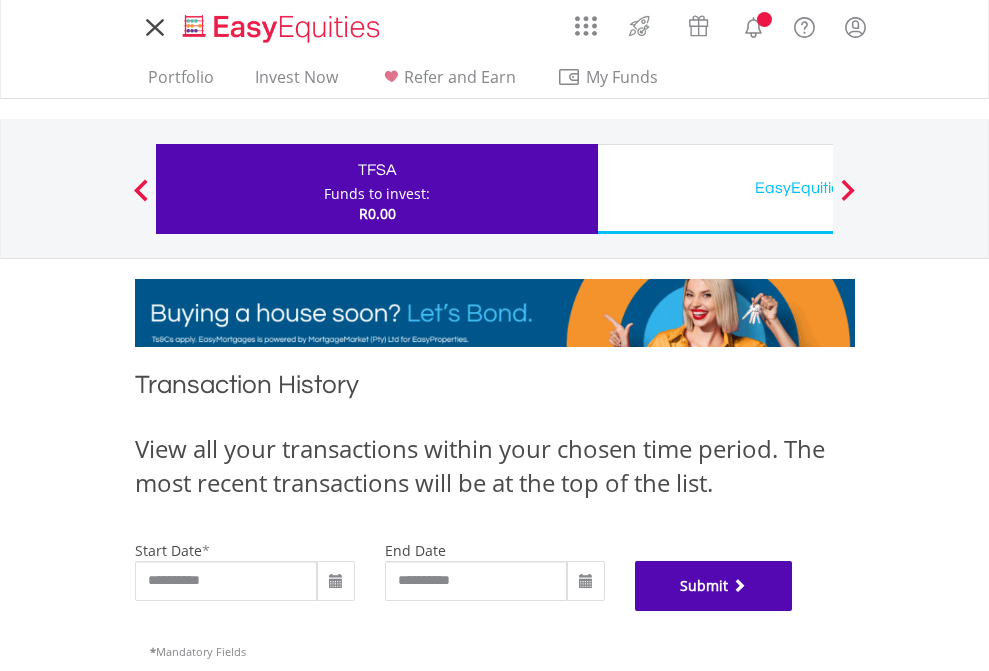 click on "Submit" at bounding box center (714, 586) 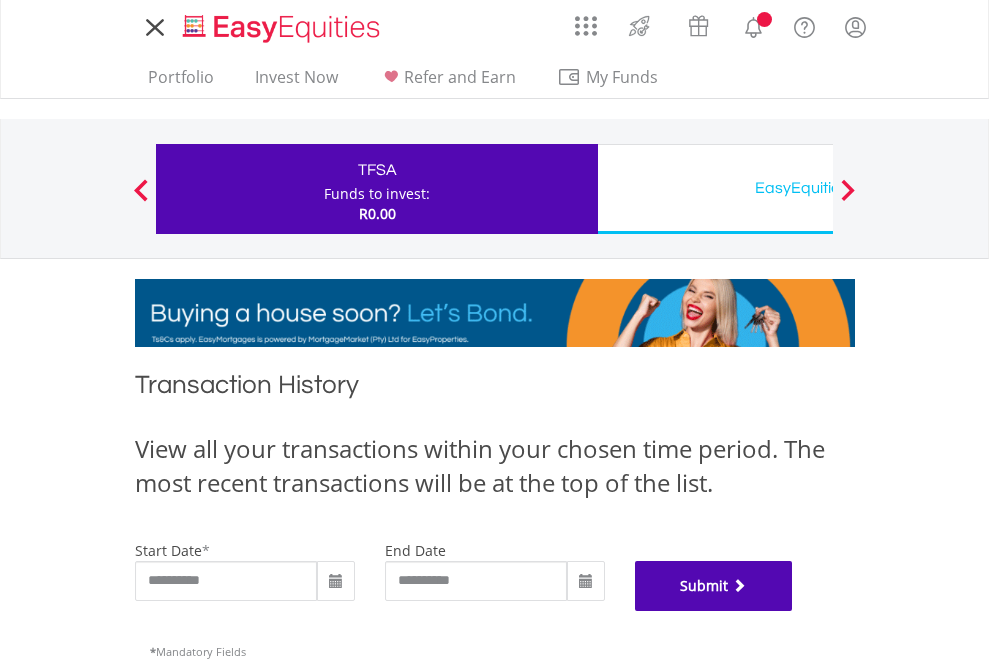 scroll, scrollTop: 811, scrollLeft: 0, axis: vertical 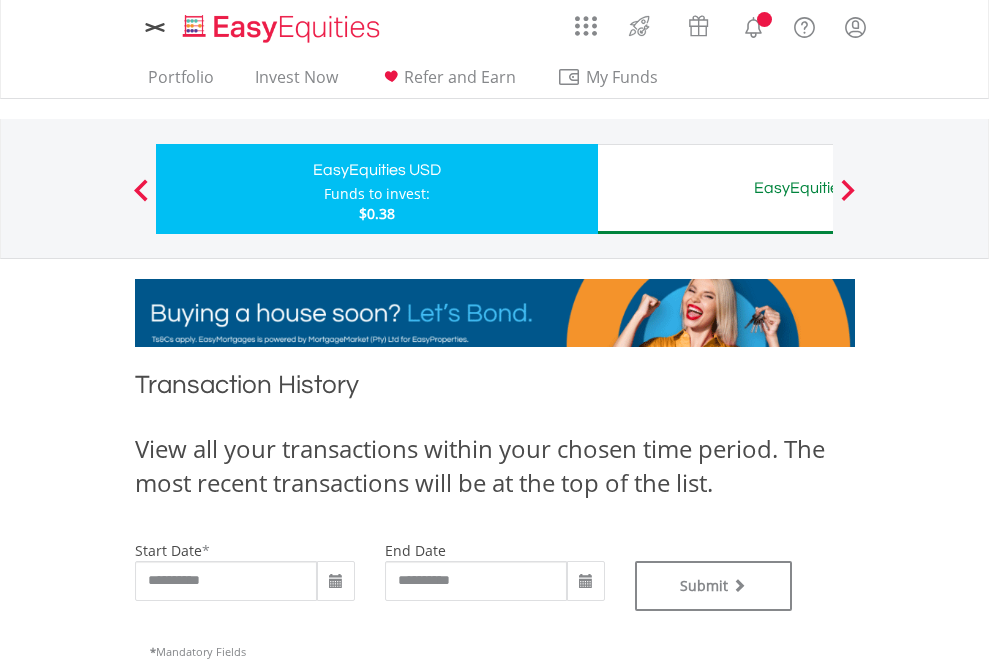 type on "**********" 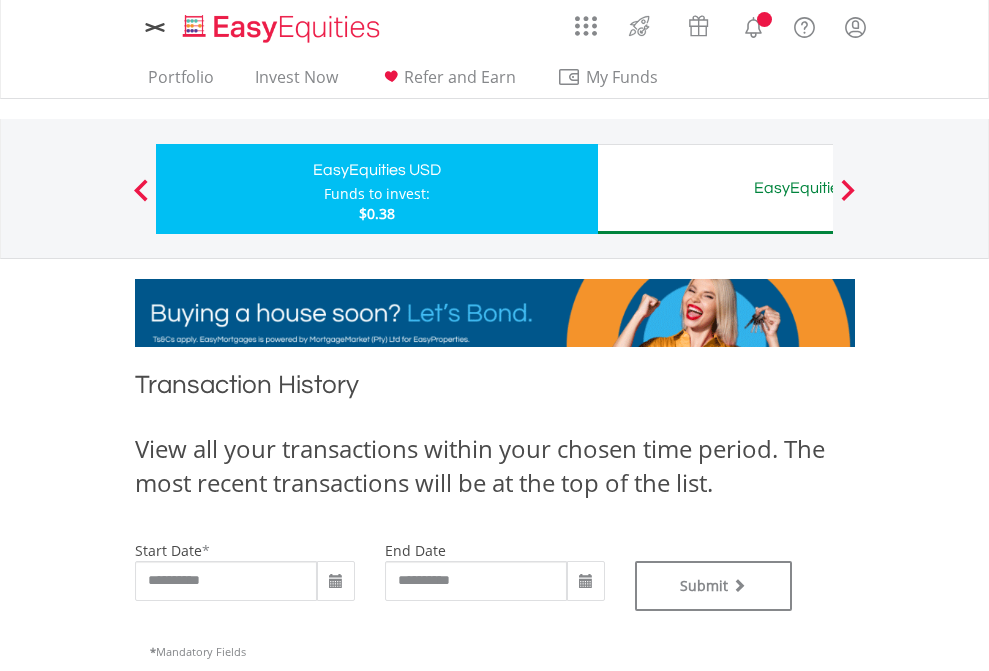 scroll, scrollTop: 0, scrollLeft: 0, axis: both 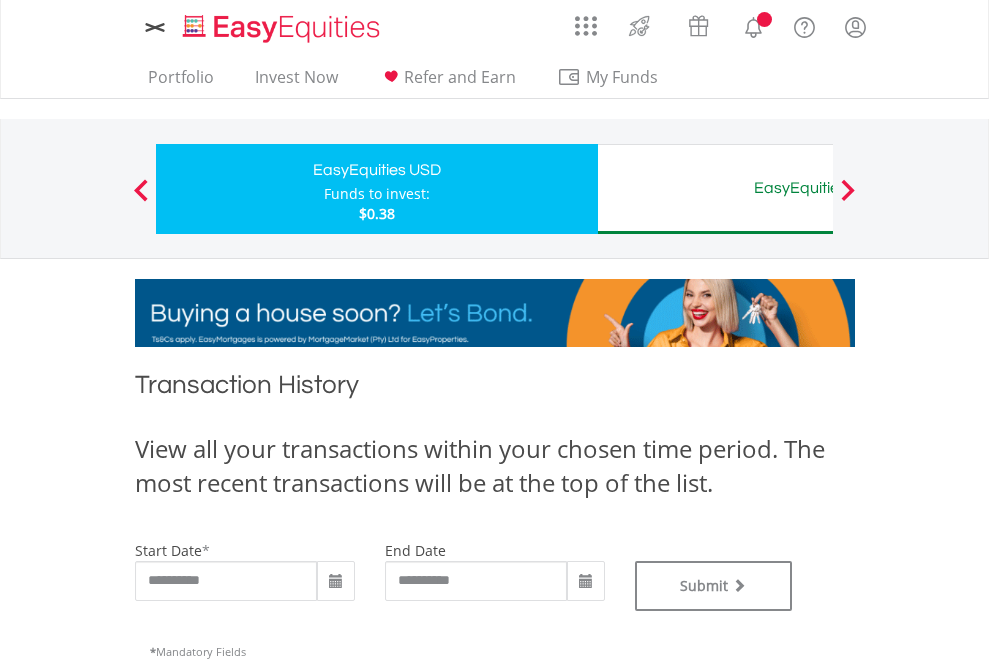 type on "**********" 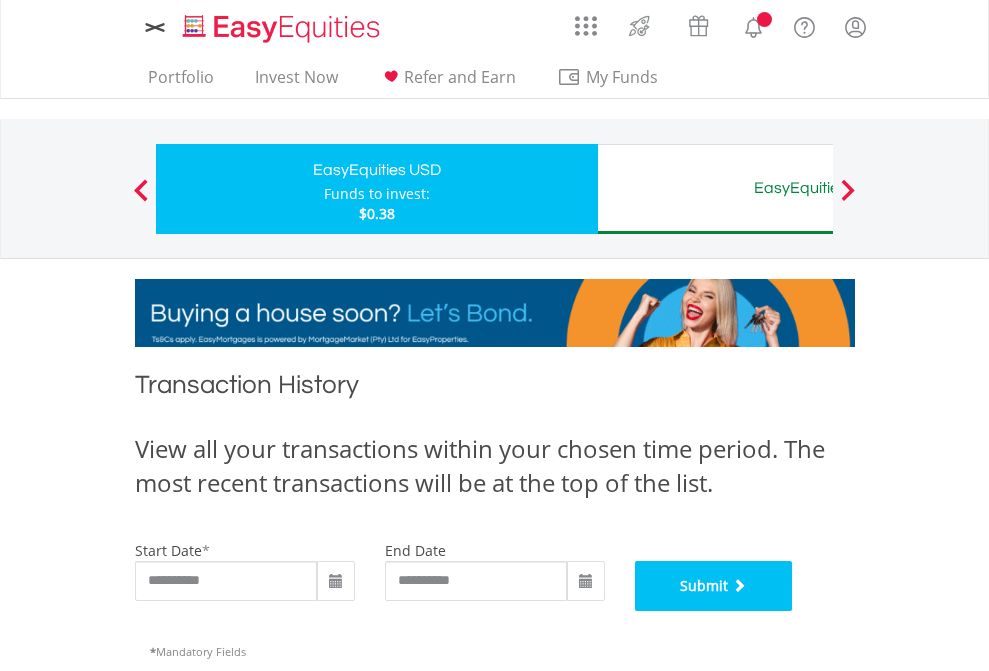 click on "Submit" at bounding box center [714, 586] 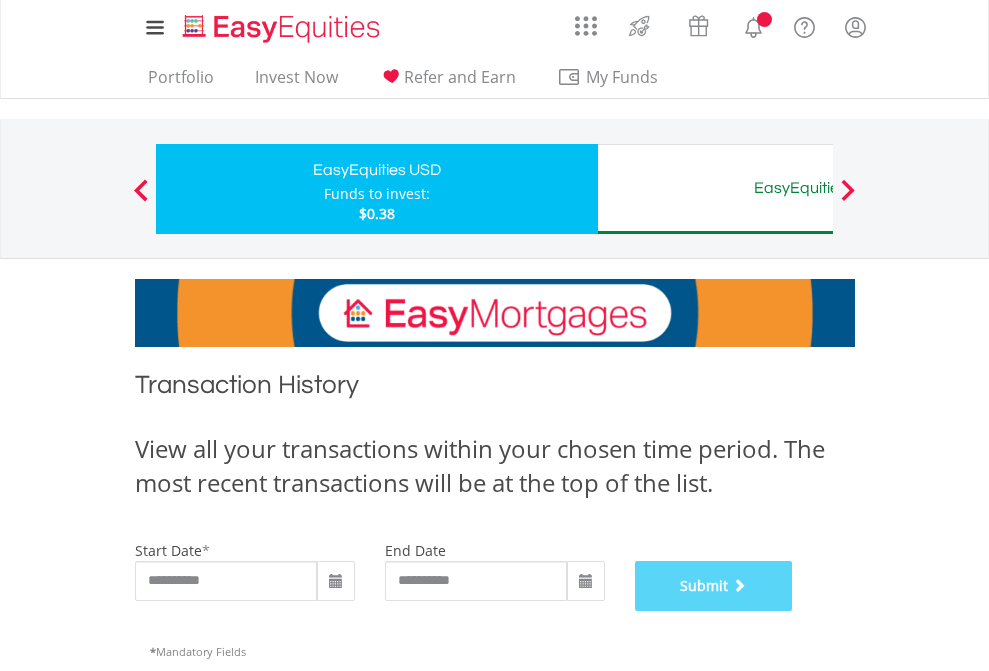 scroll, scrollTop: 811, scrollLeft: 0, axis: vertical 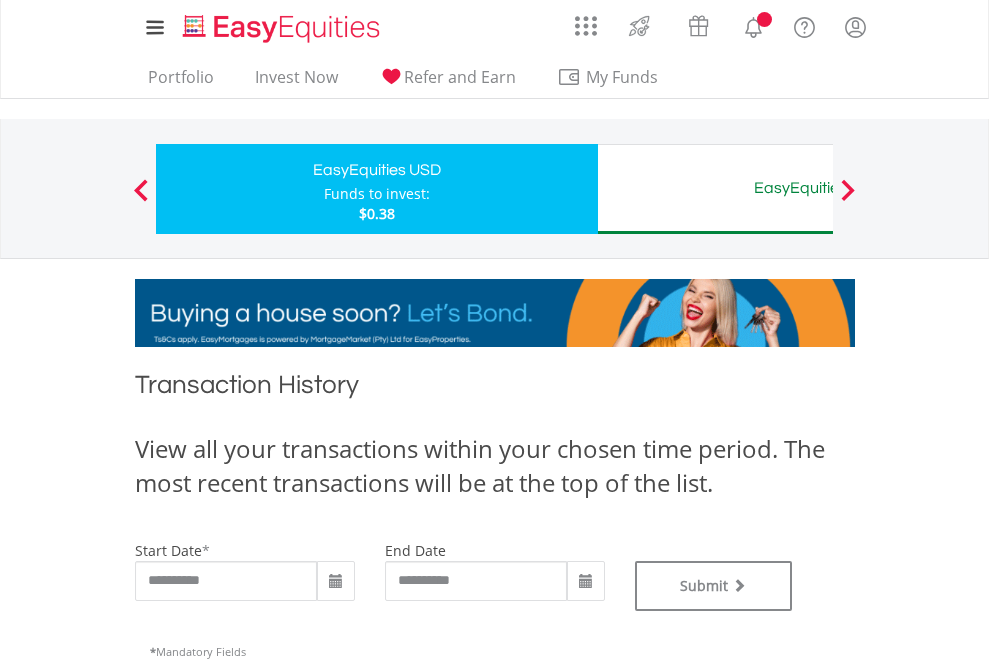 click on "EasyEquities AUD" at bounding box center [818, 188] 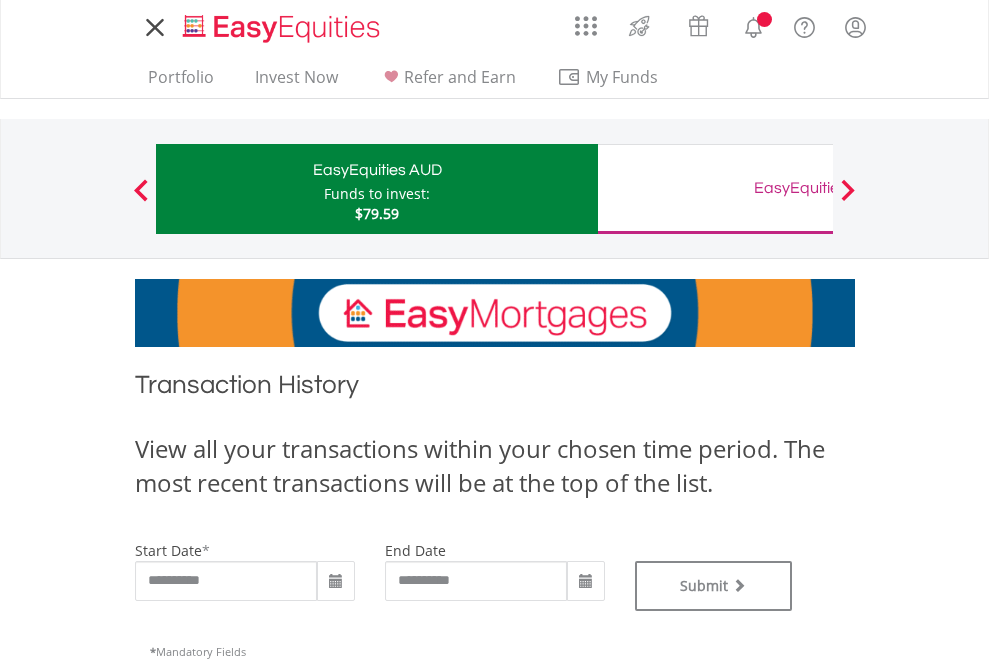 scroll, scrollTop: 0, scrollLeft: 0, axis: both 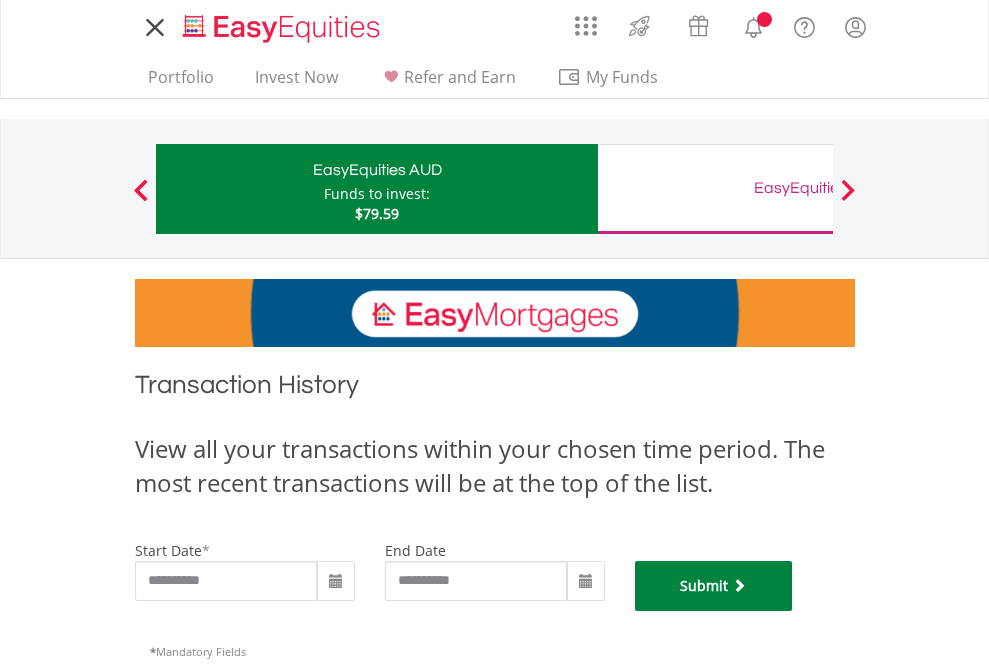 click on "Submit" at bounding box center (714, 586) 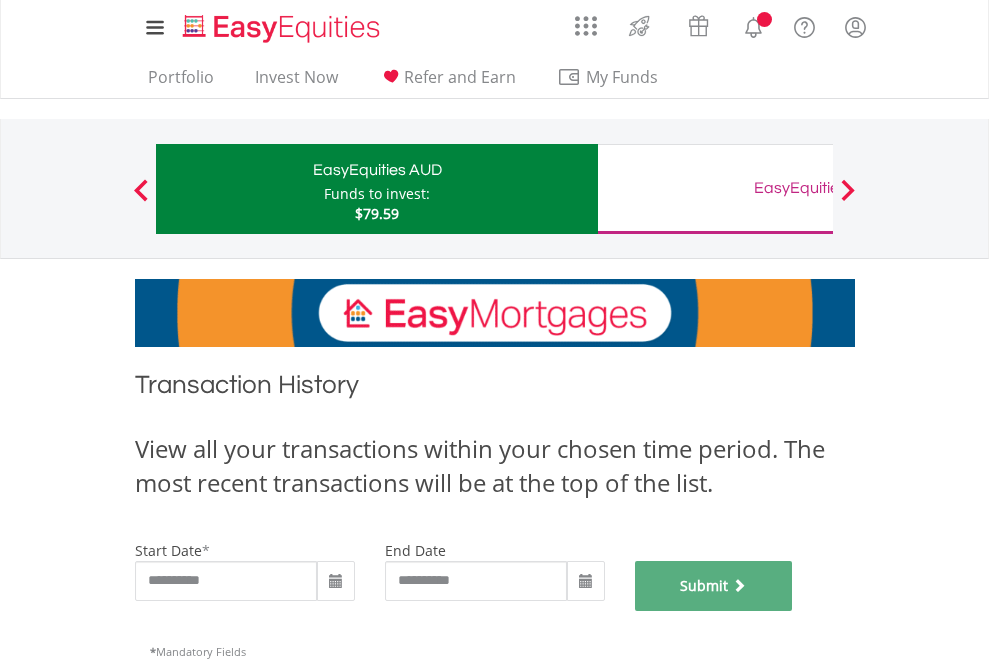 scroll, scrollTop: 811, scrollLeft: 0, axis: vertical 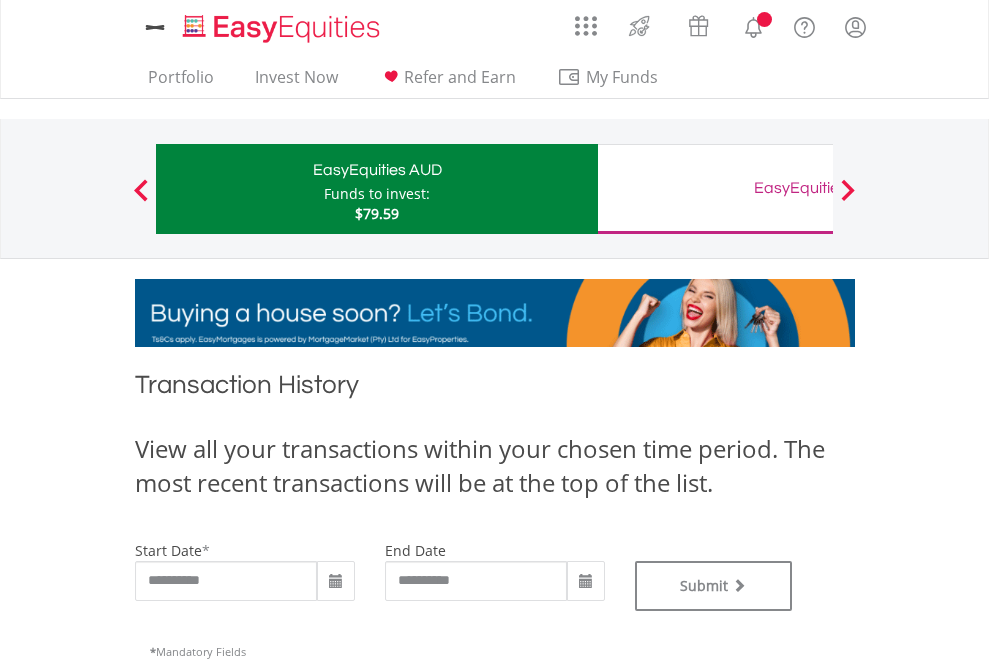click on "EasyEquities GBP" at bounding box center (818, 188) 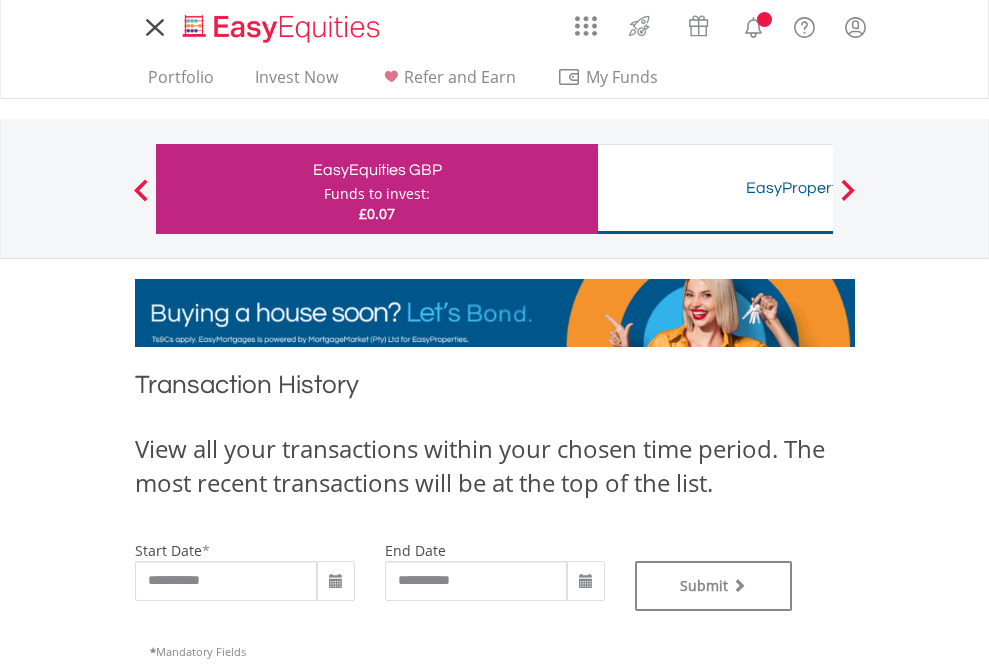 scroll, scrollTop: 0, scrollLeft: 0, axis: both 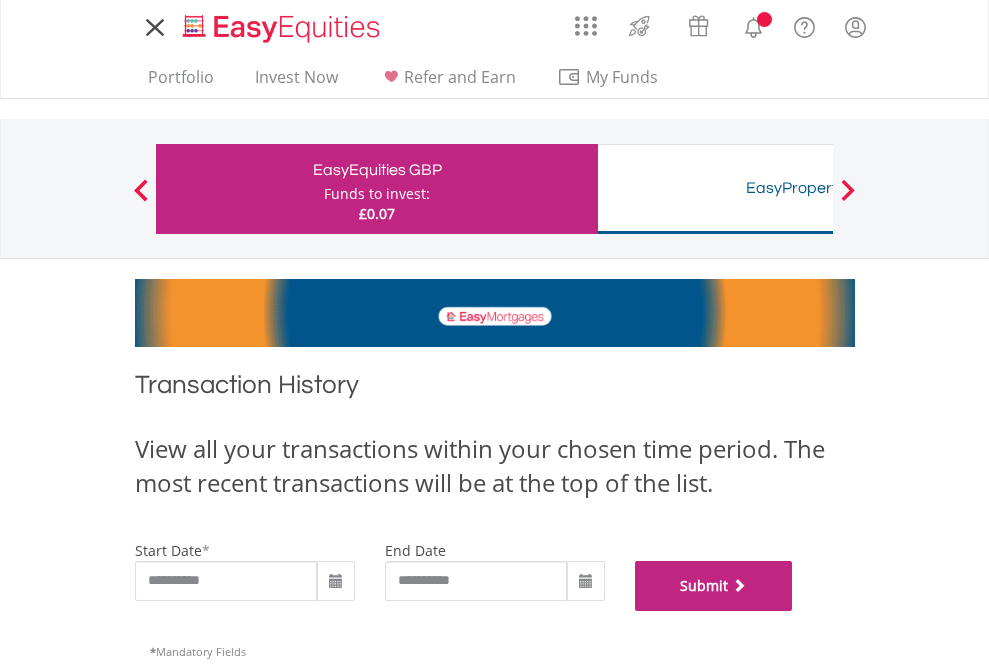 click on "Submit" at bounding box center (714, 586) 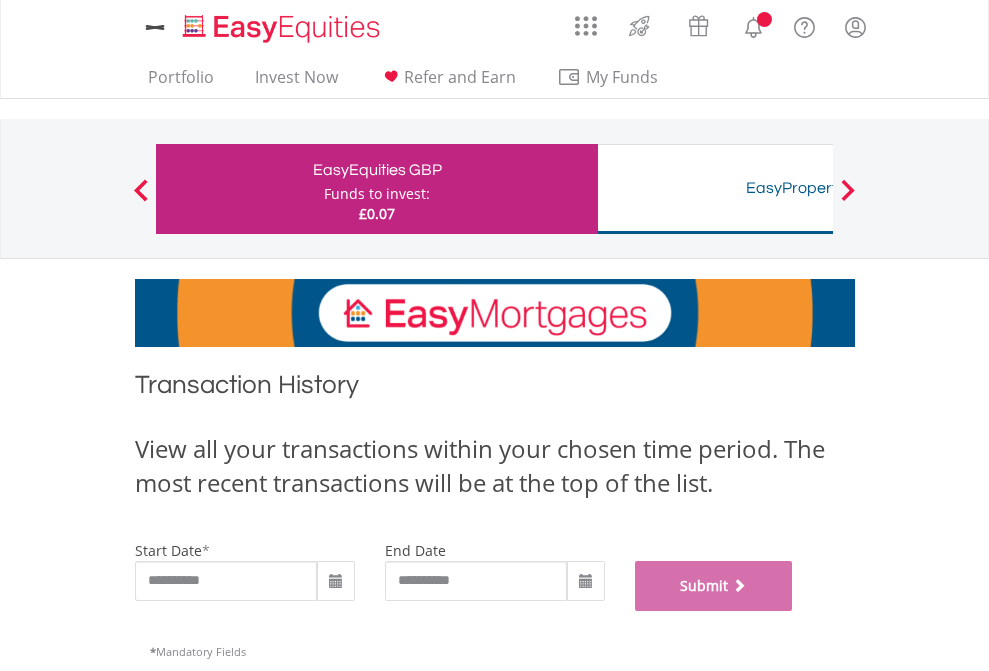 scroll, scrollTop: 811, scrollLeft: 0, axis: vertical 